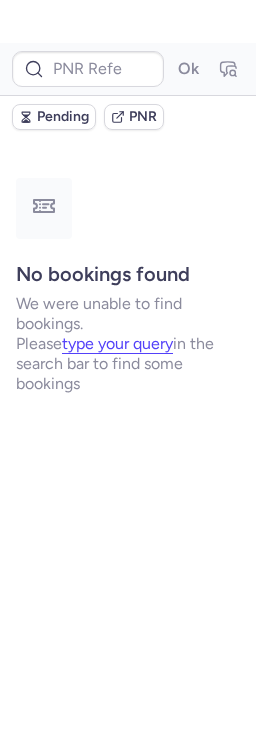 scroll, scrollTop: 0, scrollLeft: 0, axis: both 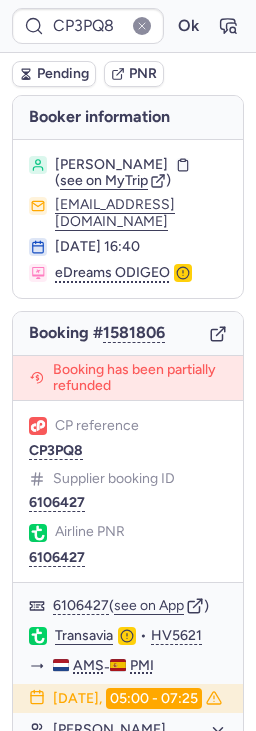 type on "CP5X8K" 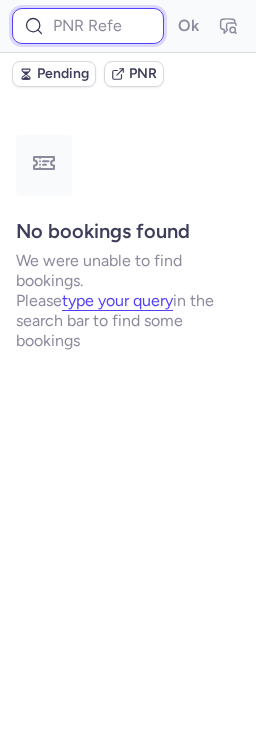 click at bounding box center (88, 26) 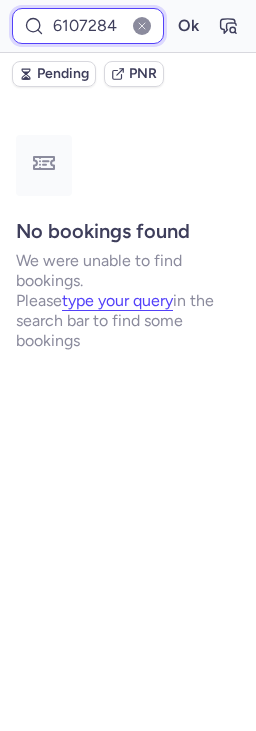 type on "6107284" 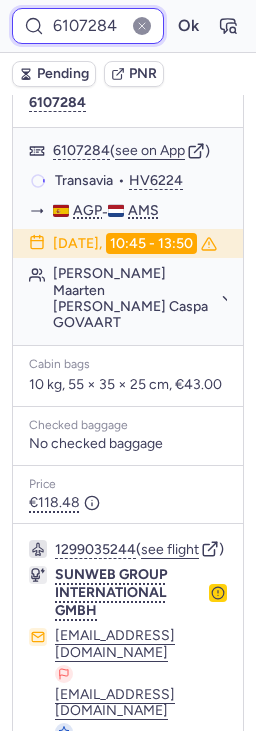 scroll, scrollTop: 555, scrollLeft: 0, axis: vertical 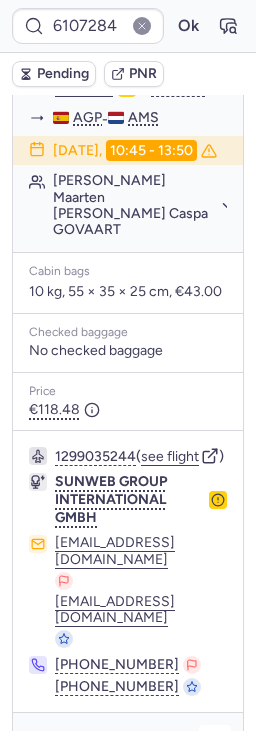 click 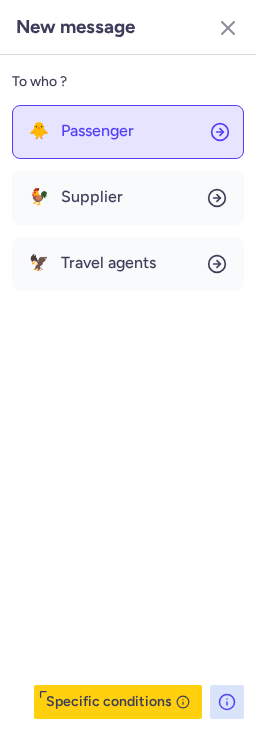 click on "🐥 Passenger" 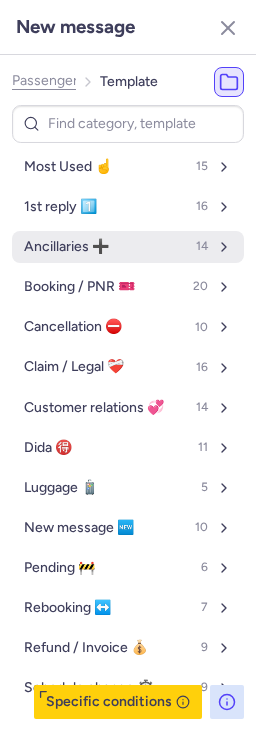 click on "Ancillaries ➕" at bounding box center (66, 247) 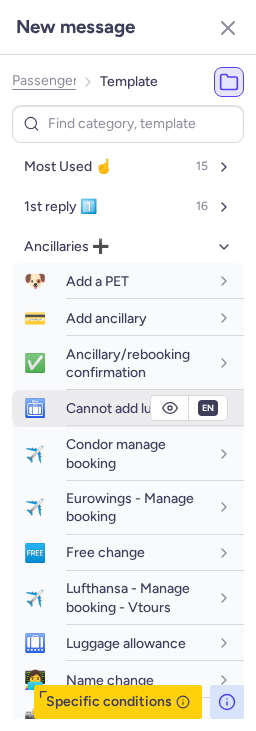 click on "Cannot add luggage" at bounding box center (128, 408) 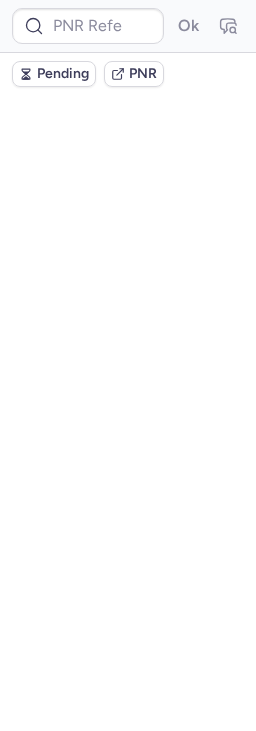 scroll, scrollTop: 0, scrollLeft: 0, axis: both 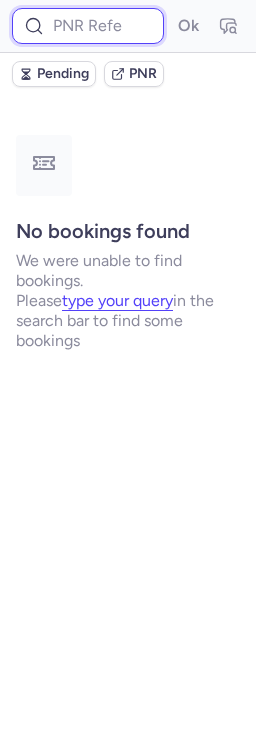 click at bounding box center (88, 26) 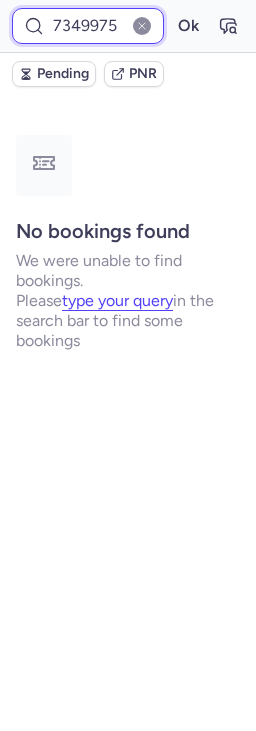 type on "7349975" 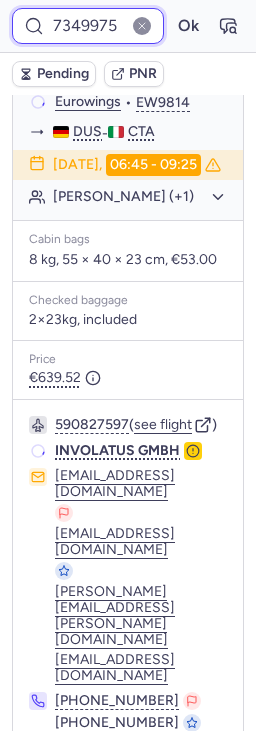 scroll, scrollTop: 492, scrollLeft: 0, axis: vertical 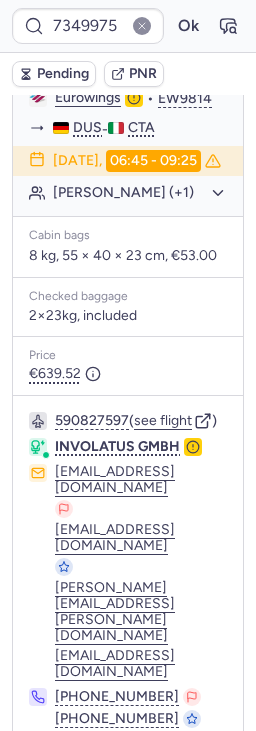 click 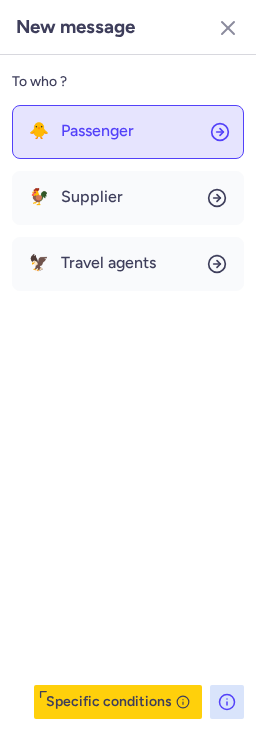 click on "🐥 Passenger" 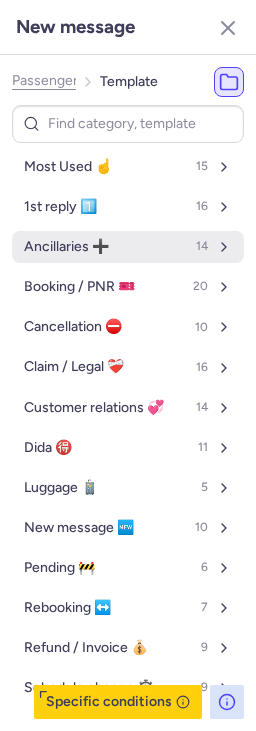 click on "Ancillaries ➕ 14" at bounding box center [128, 247] 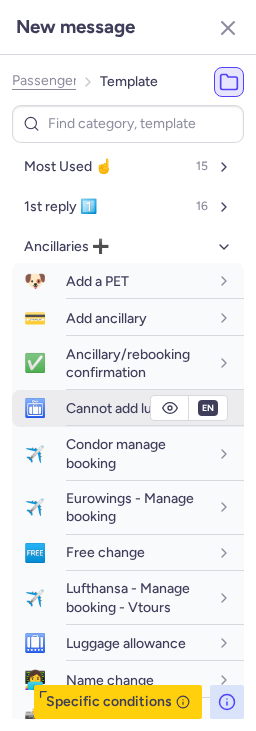 click on "Cannot add luggage" at bounding box center [155, 408] 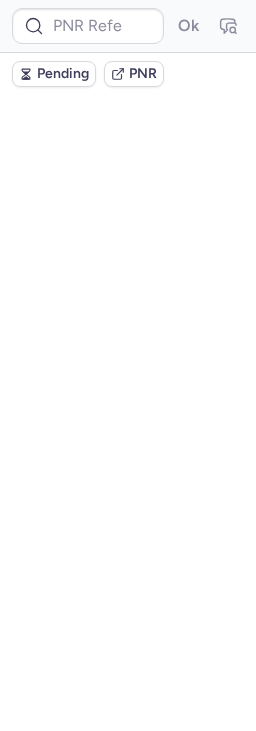 scroll, scrollTop: 0, scrollLeft: 0, axis: both 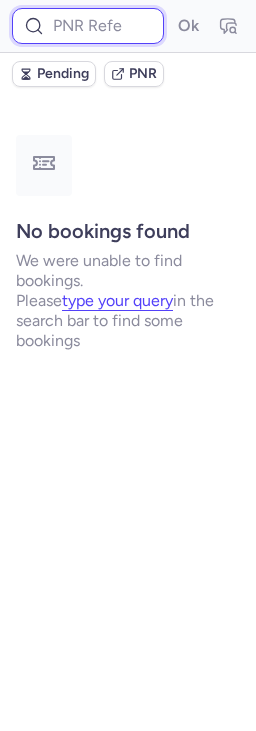 click at bounding box center [88, 26] 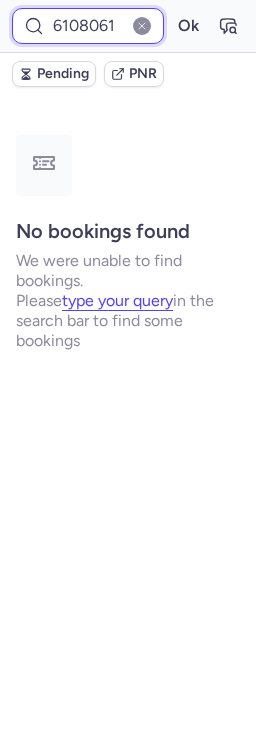 type on "6108061" 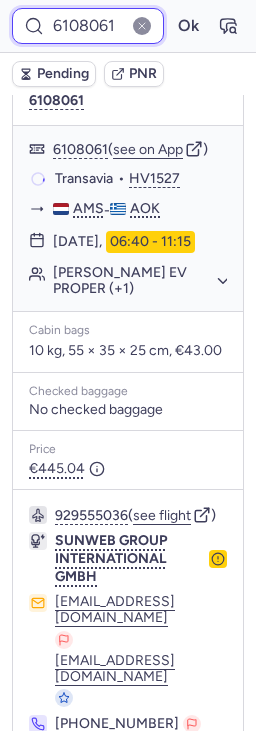 scroll, scrollTop: 492, scrollLeft: 0, axis: vertical 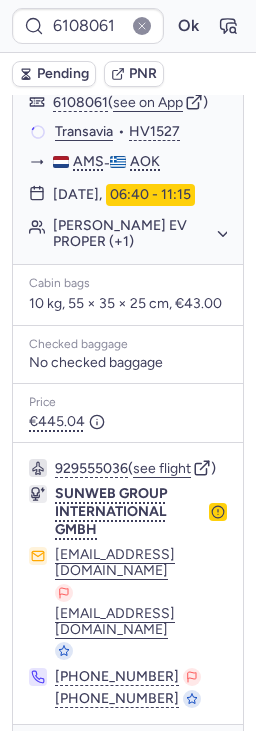 click 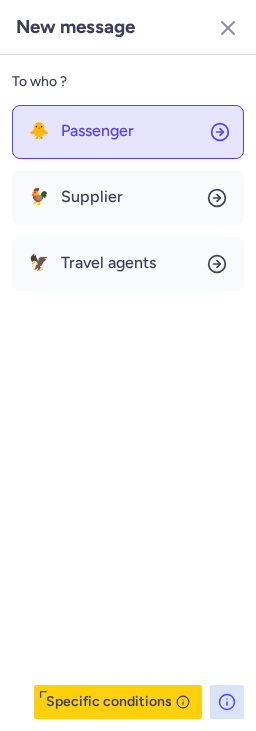 click on "🐥 Passenger" 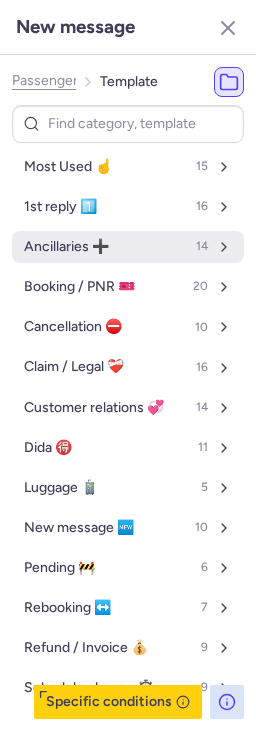 click on "Ancillaries ➕" at bounding box center [66, 247] 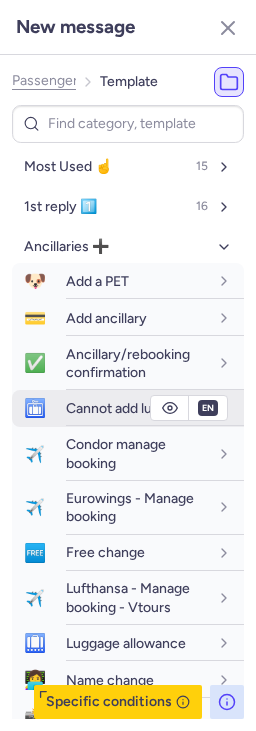 click on "Cannot add luggage" at bounding box center (128, 408) 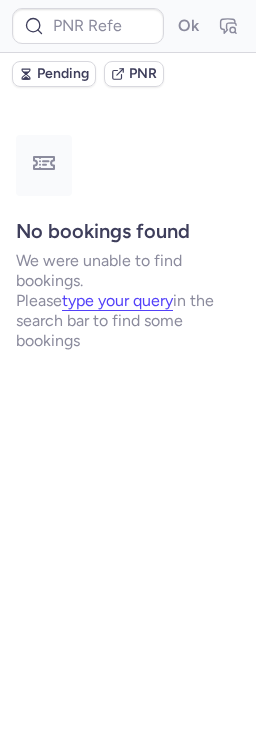 scroll, scrollTop: 0, scrollLeft: 0, axis: both 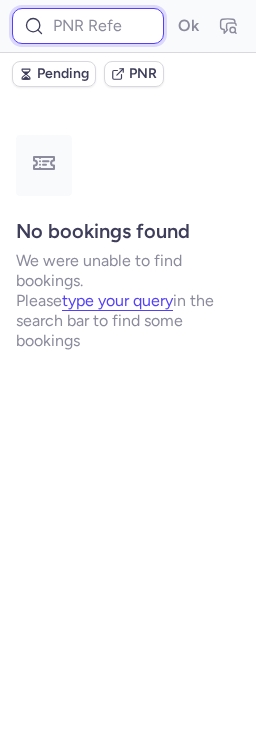 click at bounding box center [88, 26] 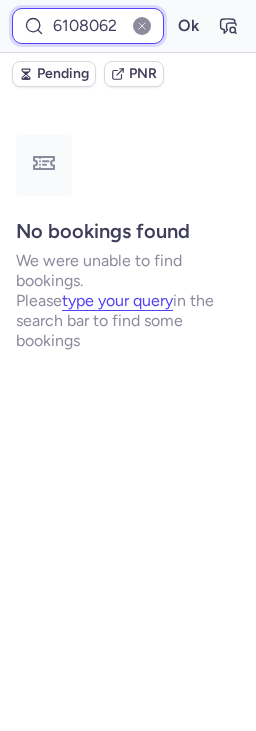 type on "6108062" 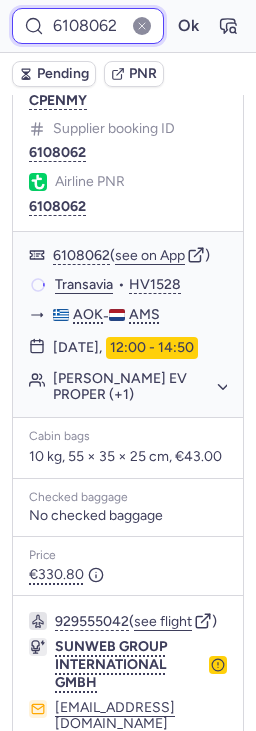 scroll, scrollTop: 514, scrollLeft: 0, axis: vertical 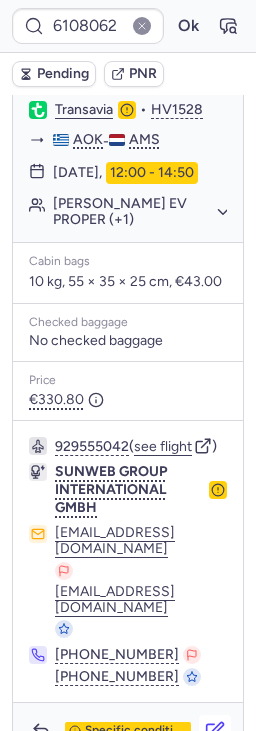 click at bounding box center [215, 731] 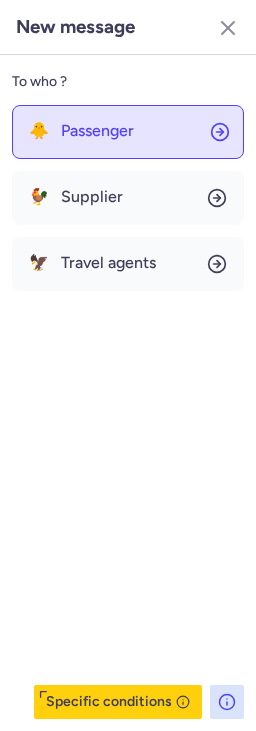 click on "Passenger" at bounding box center (97, 131) 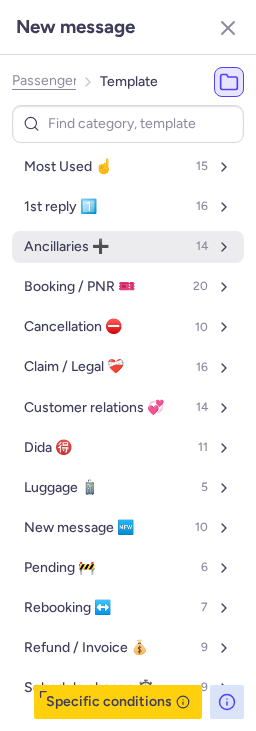 click on "Ancillaries ➕" at bounding box center (66, 247) 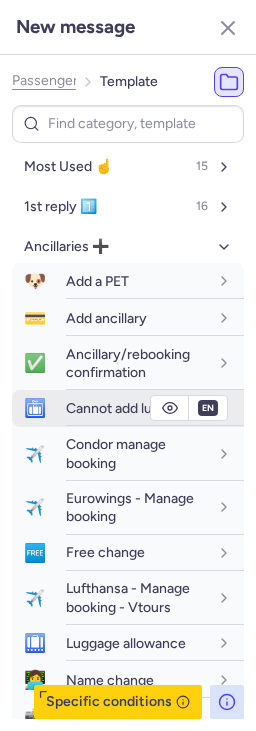 click on "Cannot add luggage" at bounding box center [155, 408] 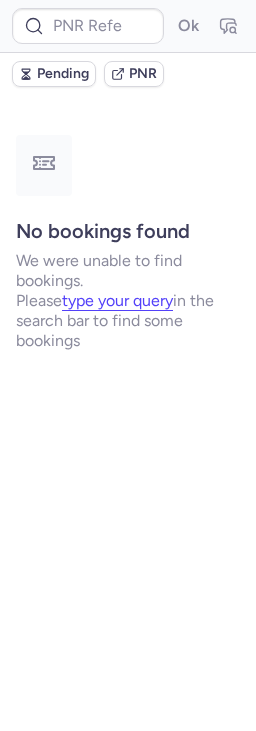 scroll, scrollTop: 0, scrollLeft: 0, axis: both 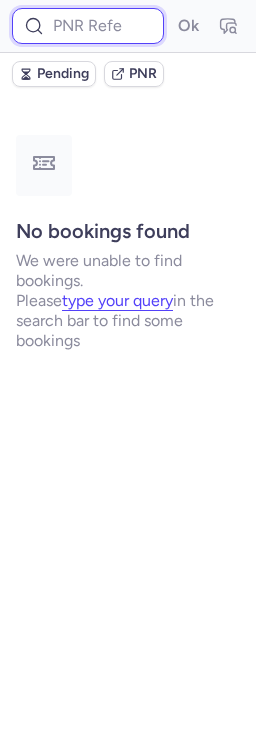 click at bounding box center [88, 26] 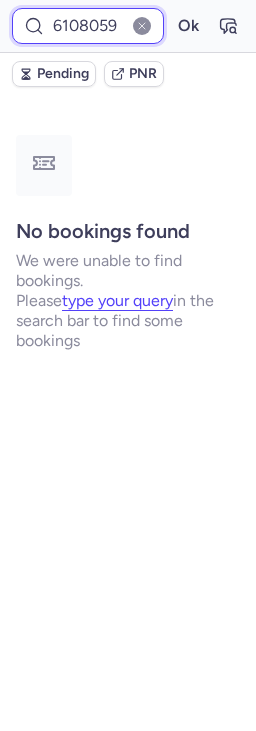 type on "6108059" 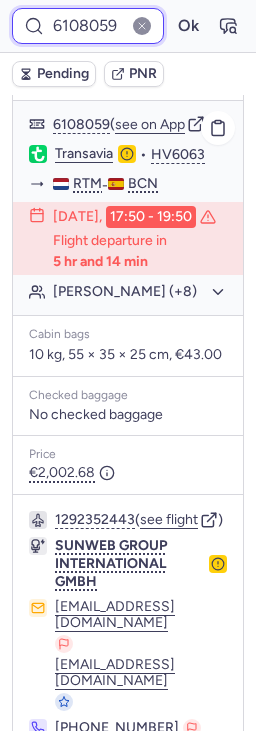 scroll, scrollTop: 523, scrollLeft: 0, axis: vertical 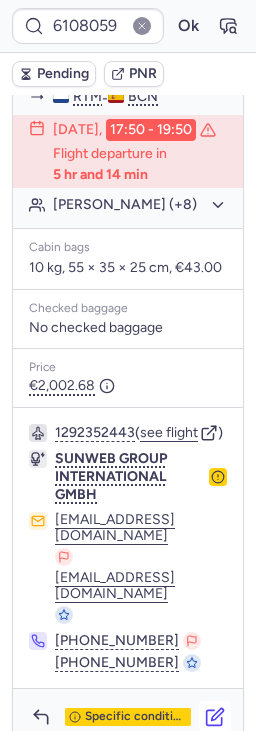 click 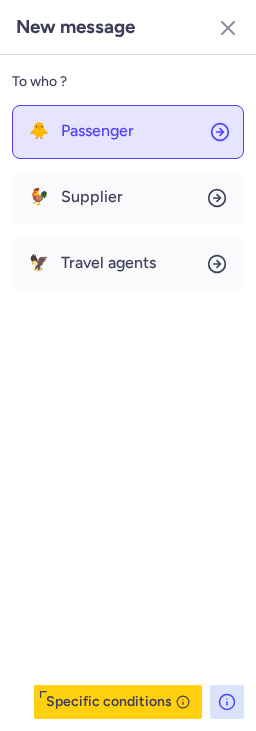click on "🐥 Passenger" 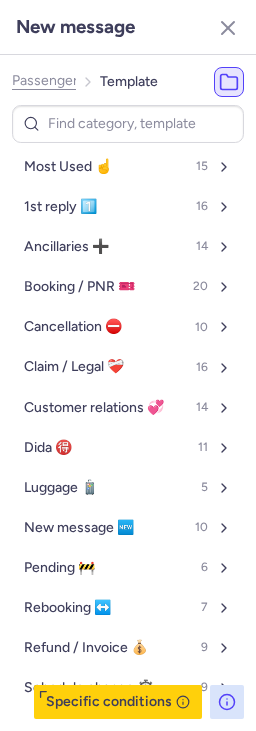 click on "Most Used ☝️ 15 1st reply 1️⃣ 16 Ancillaries ➕ 14 Booking / PNR 🎫 20 Cancellation ⛔️ 10 Claim / Legal ❤️‍🩹 16 Customer relations 💞 14 Dida 🉐 11 Luggage 🧳 5 New message 🆕 10 Pending 🚧 6 Rebooking ↔️ 7 Refund / Invoice 💰 9 Schedule change ⏱️ 9" at bounding box center [128, 427] 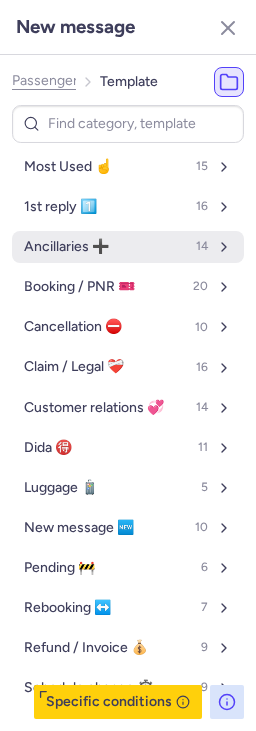 click on "Ancillaries ➕ 14" at bounding box center [128, 247] 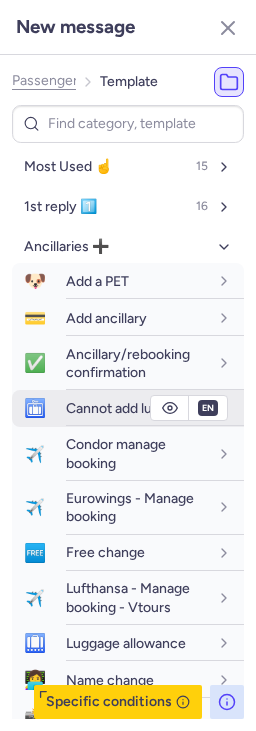 click on "Cannot add luggage" at bounding box center (137, 408) 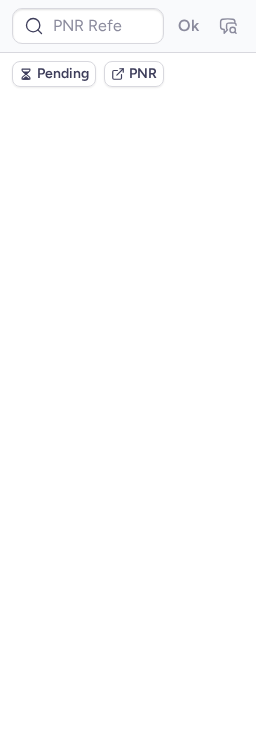 scroll, scrollTop: 0, scrollLeft: 0, axis: both 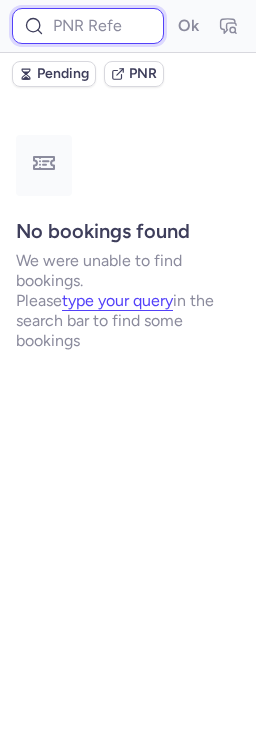 click at bounding box center (88, 26) 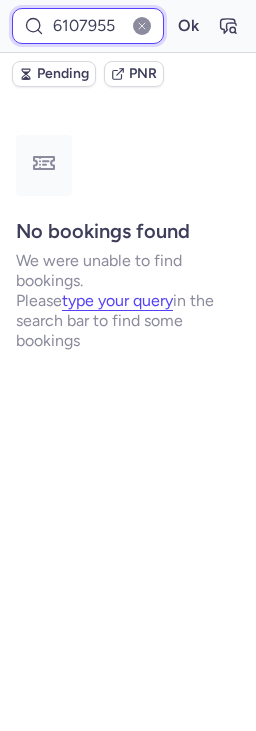 type on "6107955" 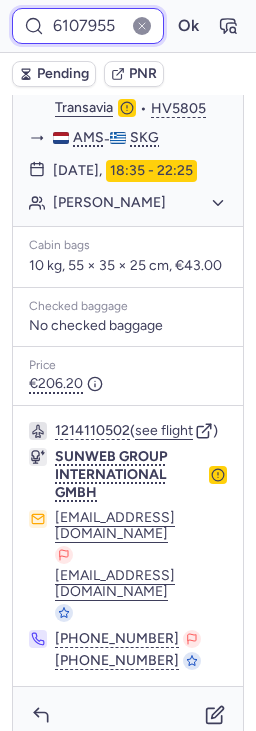scroll, scrollTop: 499, scrollLeft: 0, axis: vertical 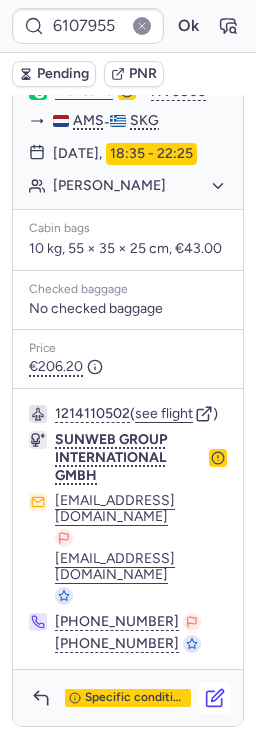 click 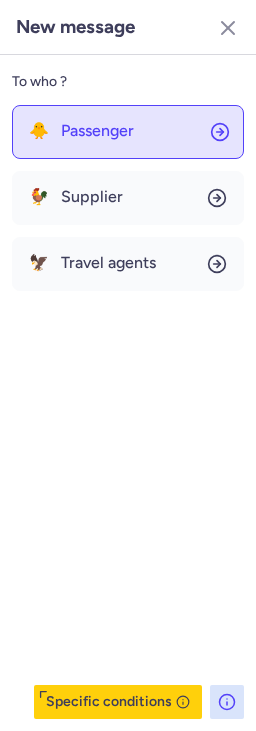 click on "🐥 Passenger" 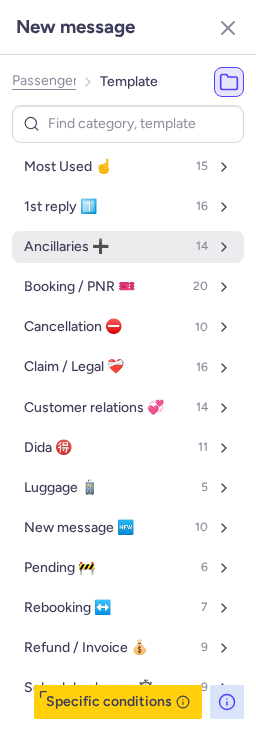 click on "Ancillaries ➕ 14" at bounding box center (128, 247) 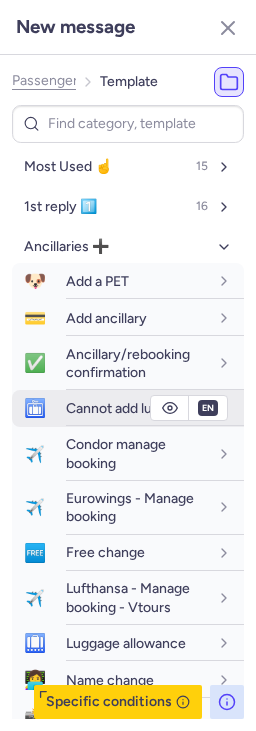 click on "Cannot add luggage" at bounding box center [128, 408] 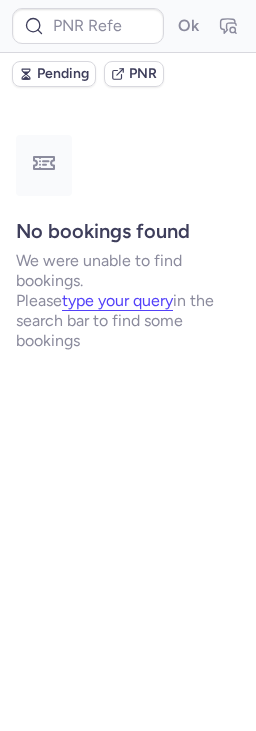 scroll, scrollTop: 0, scrollLeft: 0, axis: both 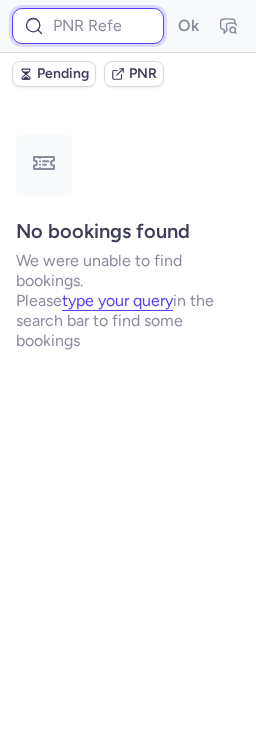 click at bounding box center [88, 26] 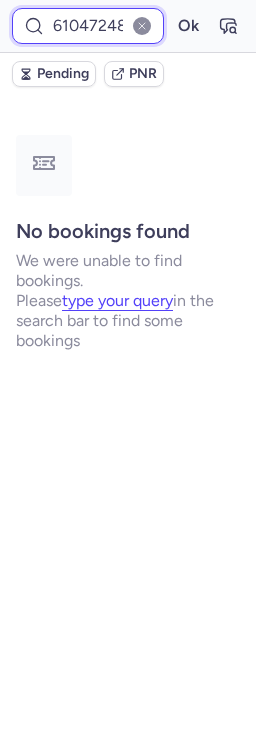 scroll, scrollTop: 0, scrollLeft: 3, axis: horizontal 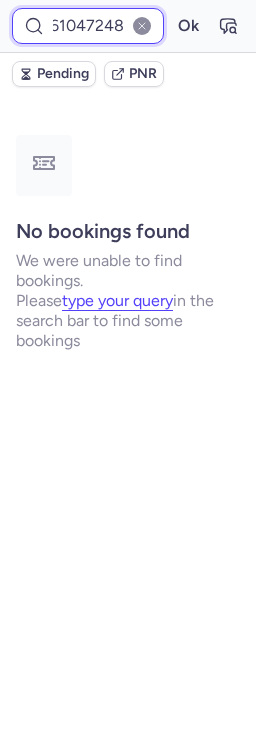 click on "Ok" at bounding box center (188, 26) 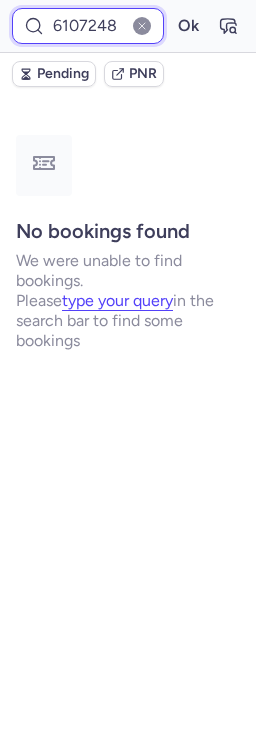 scroll, scrollTop: 0, scrollLeft: 0, axis: both 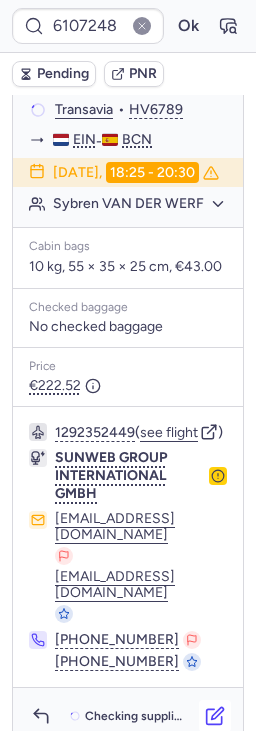 click at bounding box center (215, 716) 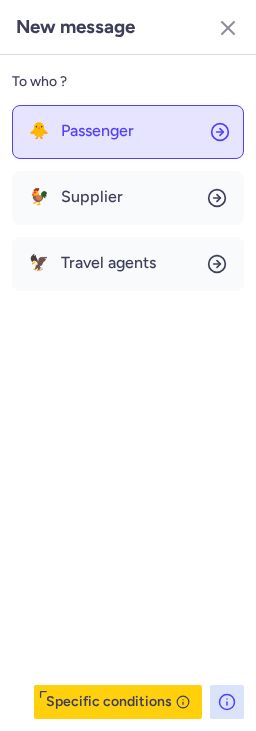 click on "🐥 Passenger" 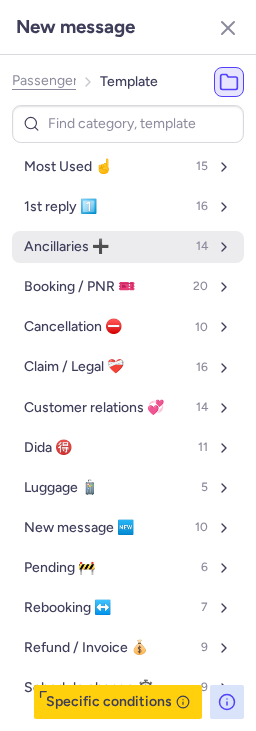 click on "Ancillaries ➕ 14" at bounding box center (128, 247) 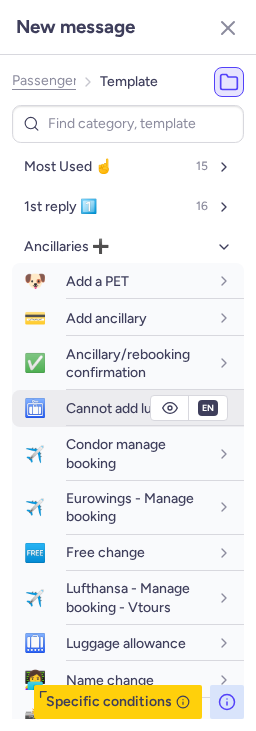 click on "Cannot add luggage" at bounding box center (128, 408) 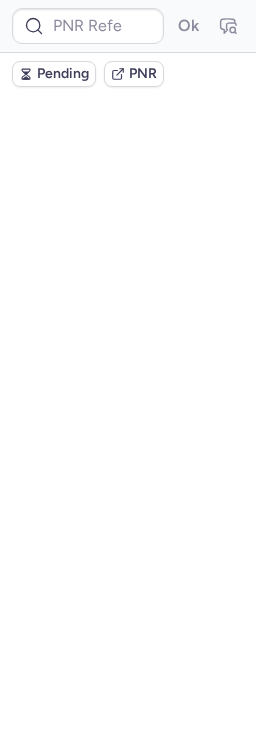 scroll, scrollTop: 0, scrollLeft: 0, axis: both 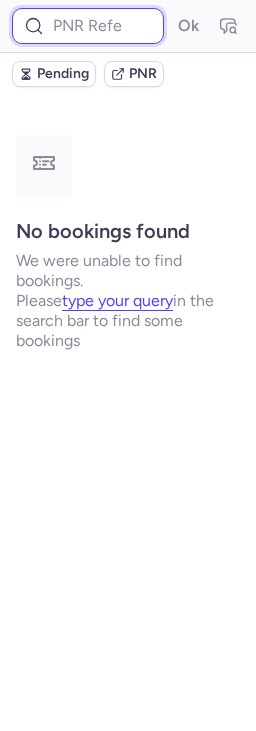 click at bounding box center (88, 26) 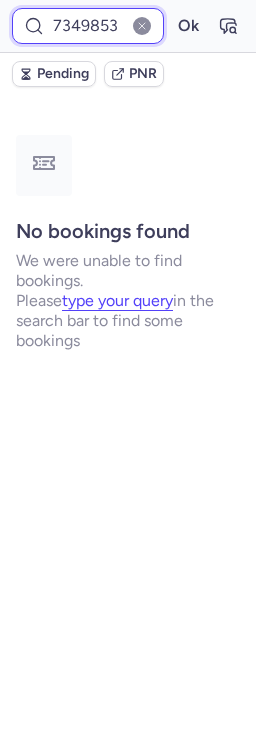 type on "7349853" 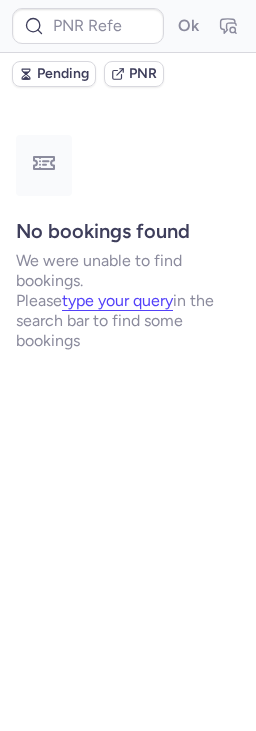 scroll, scrollTop: 0, scrollLeft: 0, axis: both 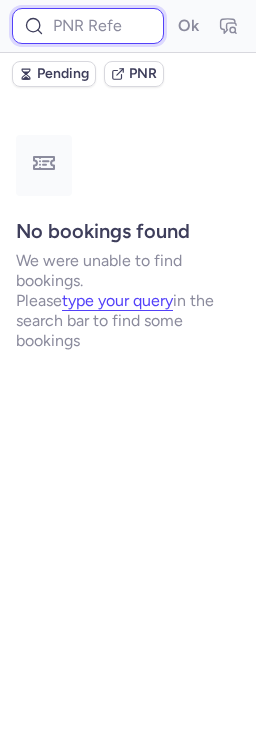 click at bounding box center [88, 26] 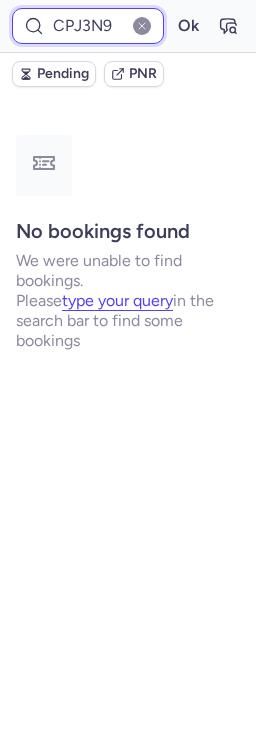 type on "CPJ3N9" 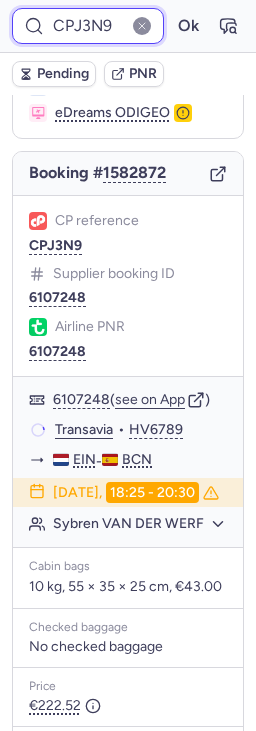 scroll, scrollTop: 205, scrollLeft: 0, axis: vertical 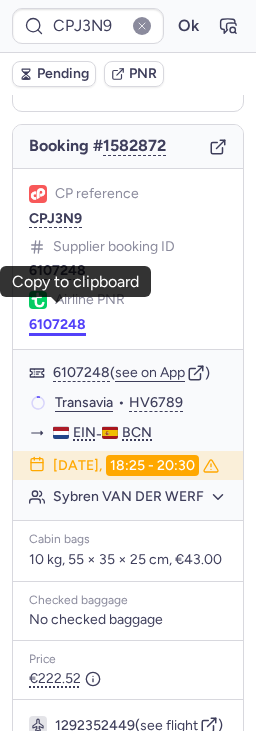 click on "6107248" at bounding box center [57, 325] 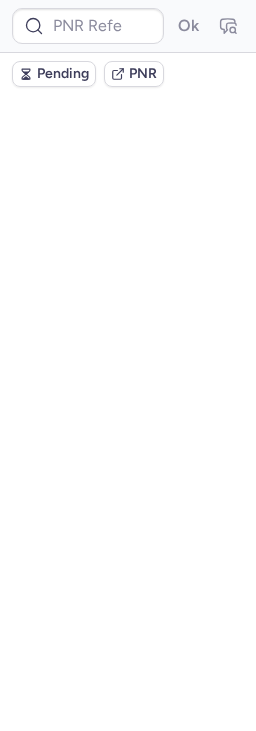 scroll, scrollTop: 0, scrollLeft: 0, axis: both 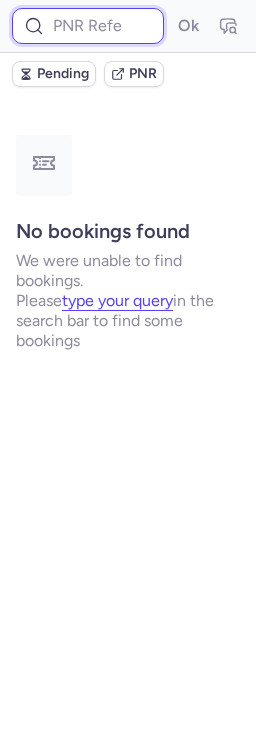 click at bounding box center [88, 26] 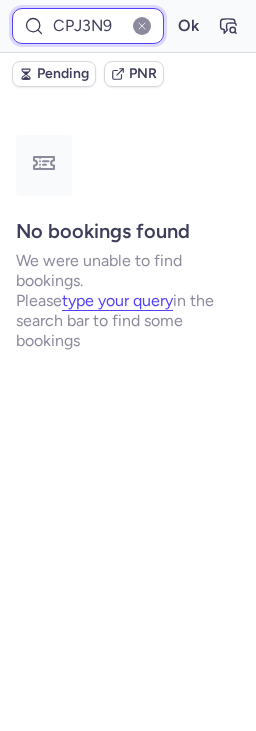 type on "CPJ3N9" 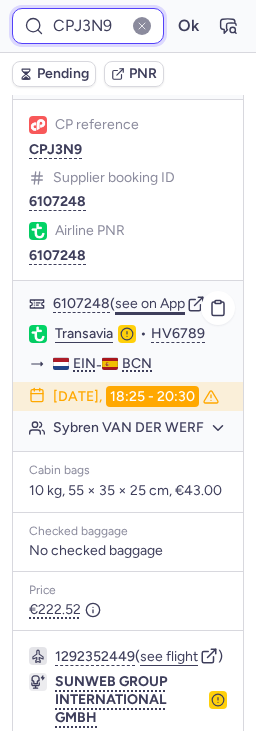 scroll, scrollTop: 260, scrollLeft: 0, axis: vertical 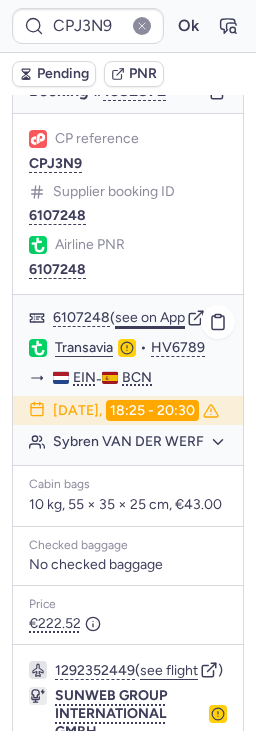 click on "see on App" 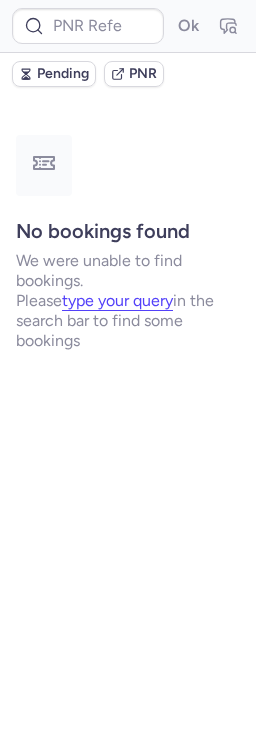 scroll, scrollTop: 0, scrollLeft: 0, axis: both 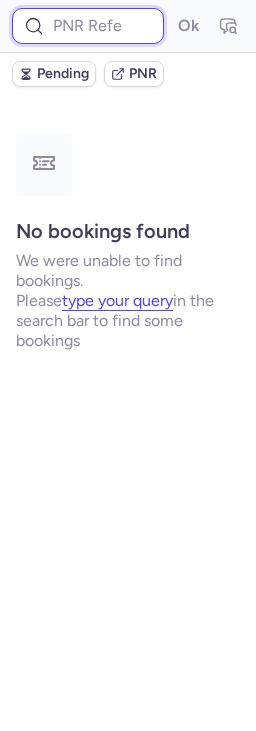 click at bounding box center (88, 26) 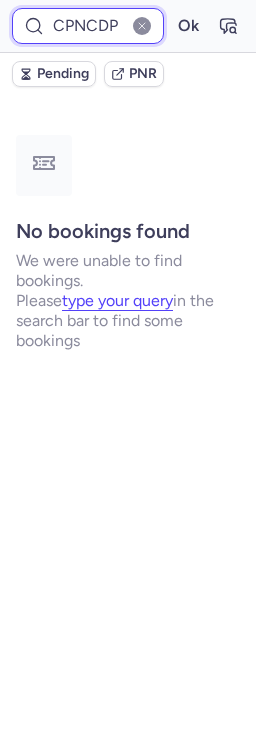 type on "CPNCDP" 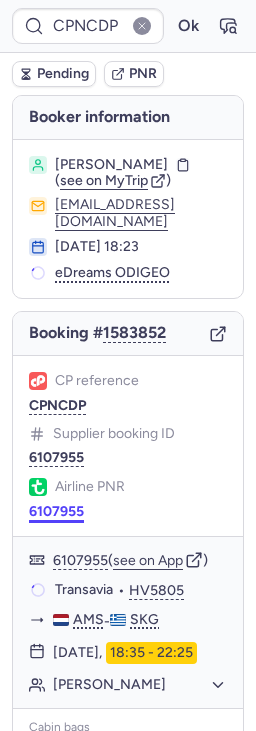 click on "6107955" at bounding box center (56, 512) 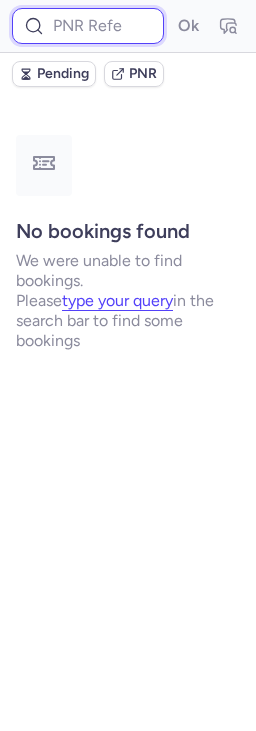 click at bounding box center [88, 26] 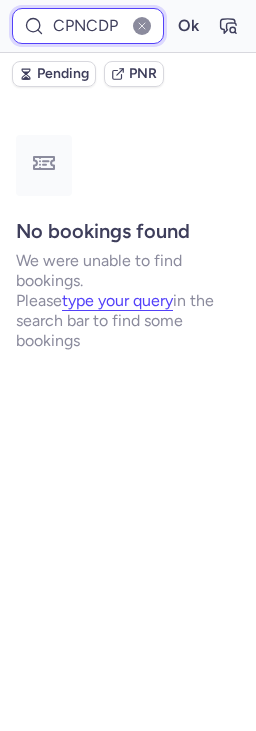type on "CPNCDP" 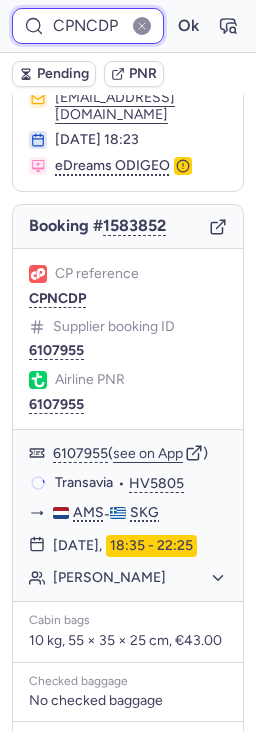 scroll, scrollTop: 160, scrollLeft: 0, axis: vertical 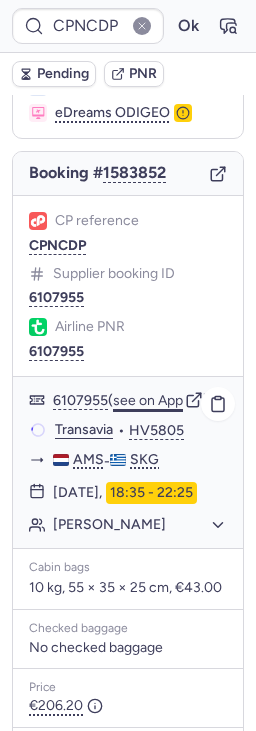 click on "see on App" 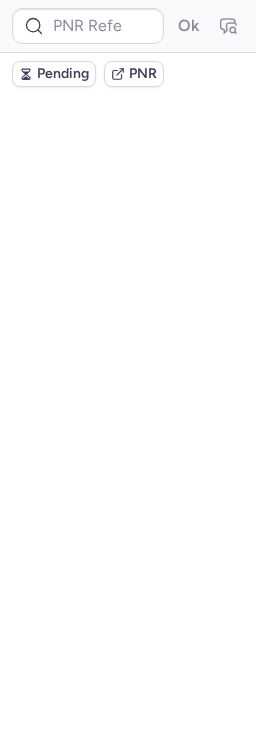 scroll, scrollTop: 0, scrollLeft: 0, axis: both 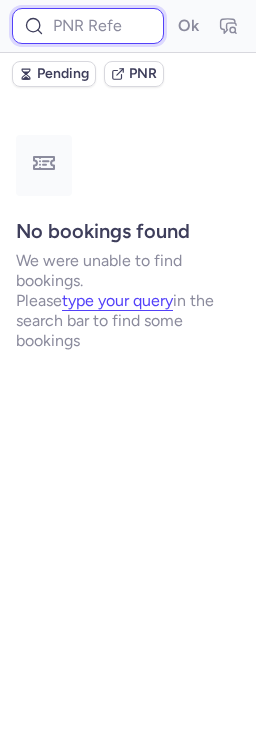 click at bounding box center [88, 26] 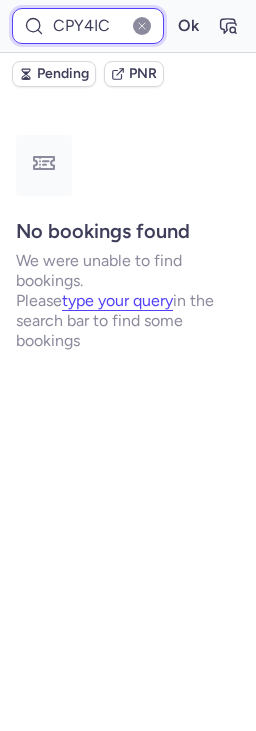 type on "CPY4IC" 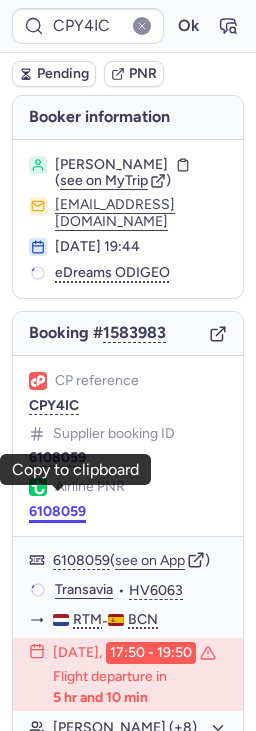 click on "6108059" at bounding box center [57, 512] 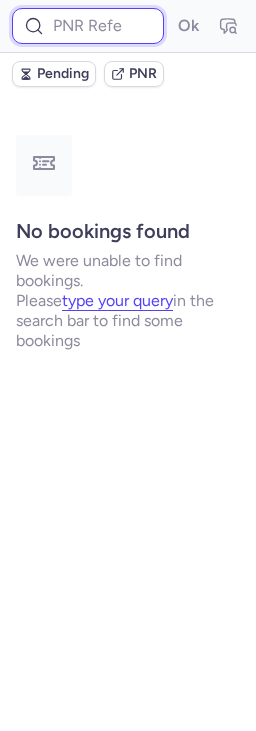 click at bounding box center [88, 26] 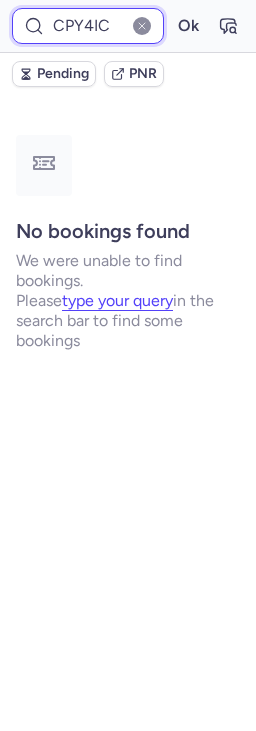 type on "CPY4IC" 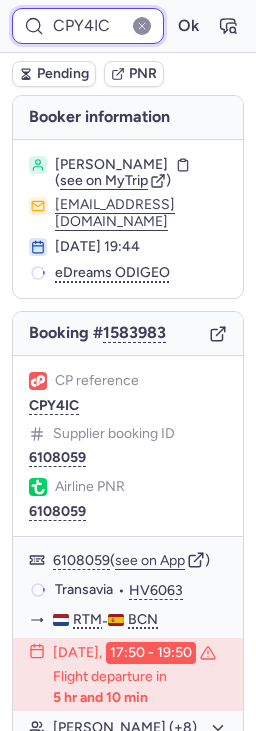 scroll, scrollTop: 5, scrollLeft: 0, axis: vertical 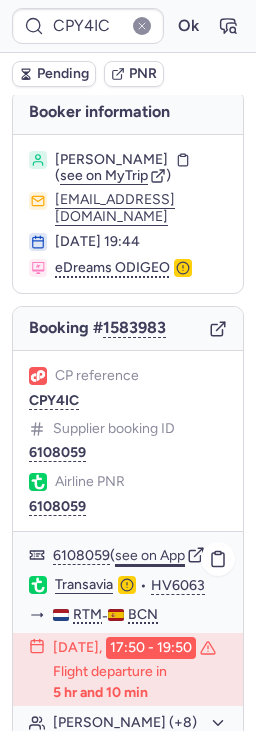 click on "see on App" 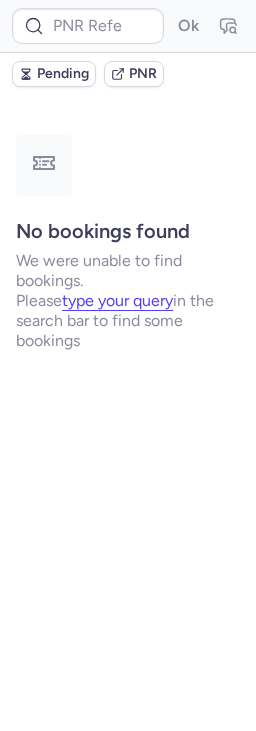 scroll, scrollTop: 0, scrollLeft: 0, axis: both 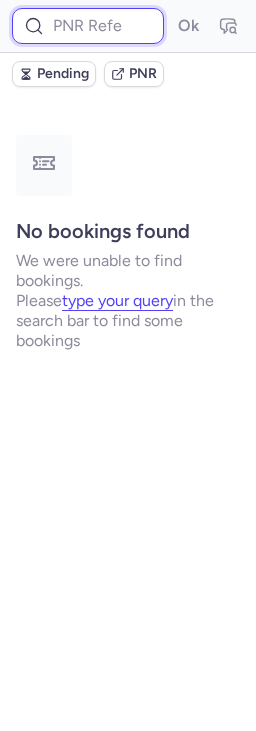 click at bounding box center [88, 26] 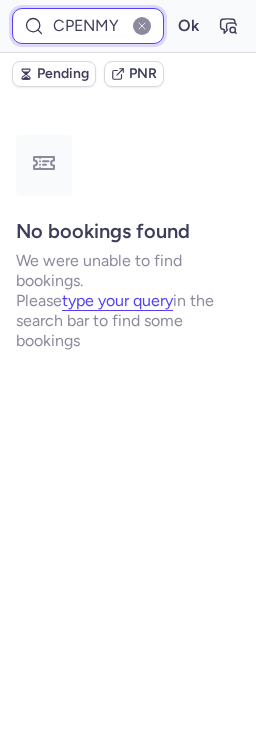 type on "CPENMY" 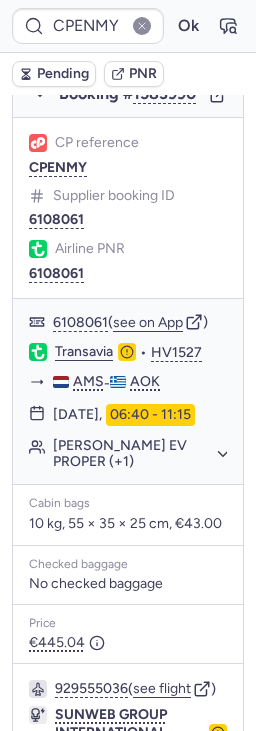 scroll, scrollTop: 504, scrollLeft: 0, axis: vertical 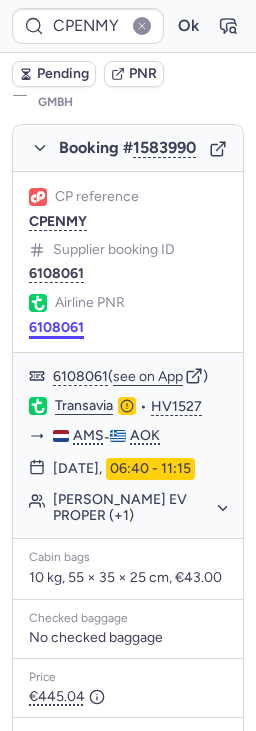 click on "6108061" at bounding box center (56, 328) 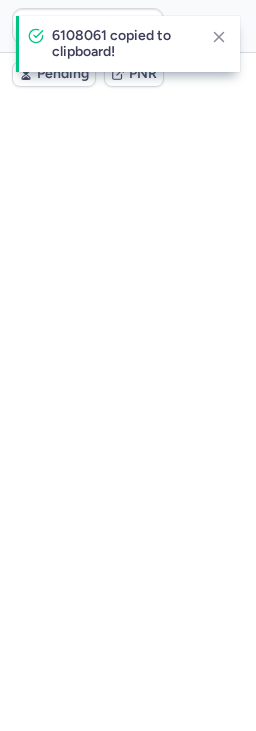 scroll, scrollTop: 0, scrollLeft: 0, axis: both 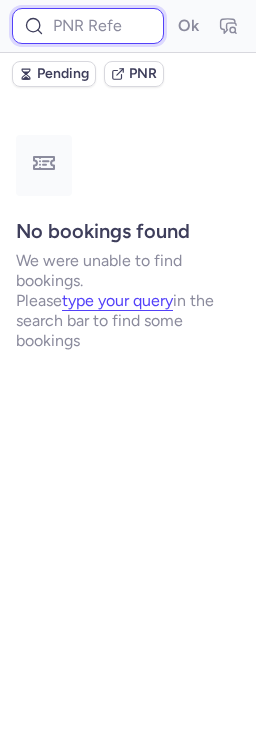 click at bounding box center (88, 26) 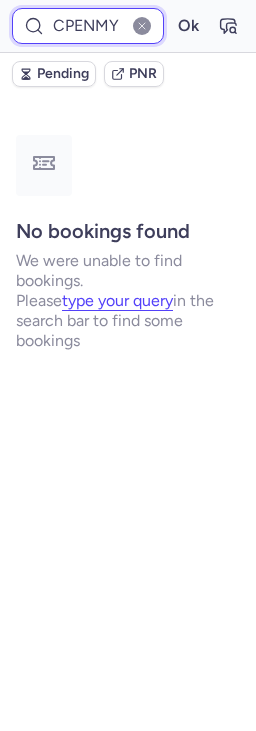 type on "CPENMY" 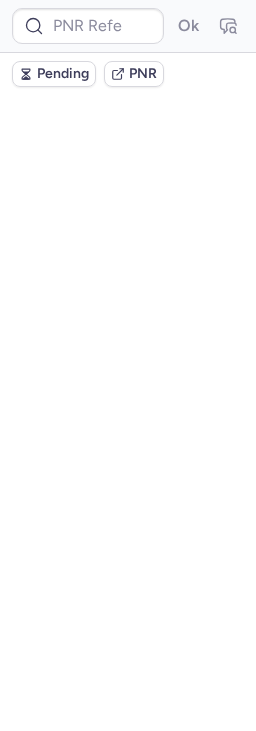 scroll, scrollTop: 0, scrollLeft: 0, axis: both 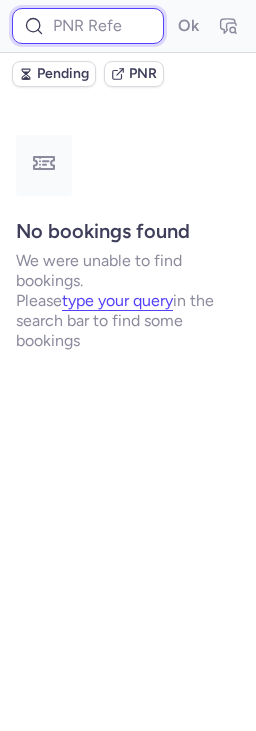 click at bounding box center [88, 26] 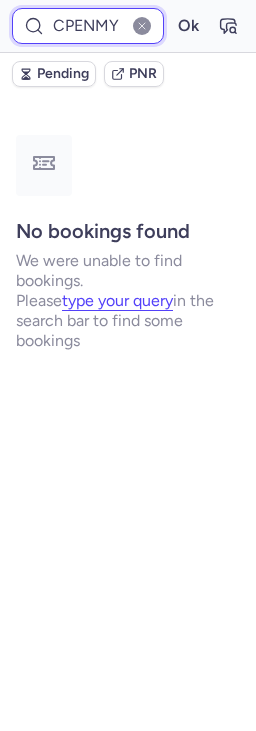 type on "CPENMY" 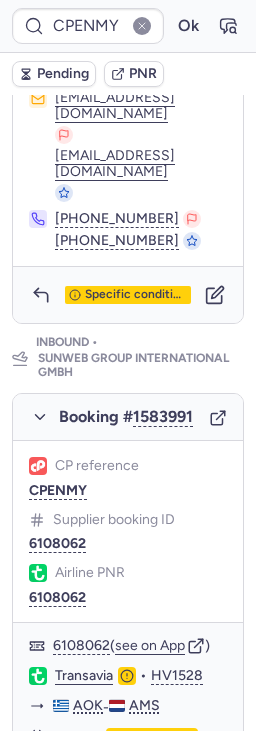 scroll, scrollTop: 1239, scrollLeft: 0, axis: vertical 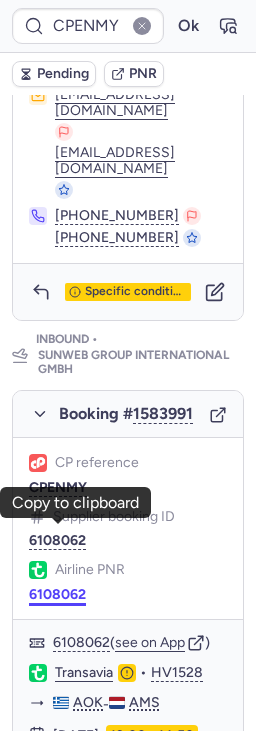 click on "6108062" at bounding box center (57, 595) 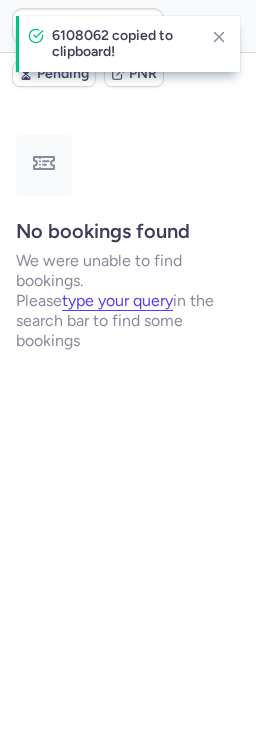 scroll, scrollTop: 0, scrollLeft: 0, axis: both 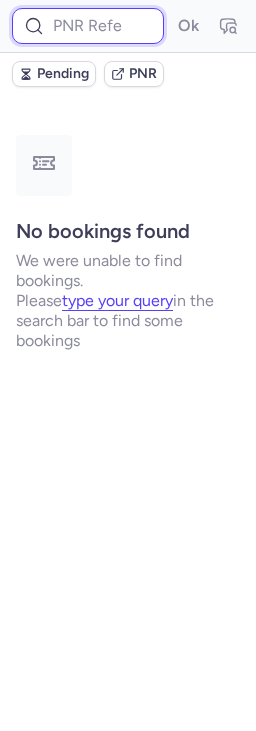 click at bounding box center [88, 26] 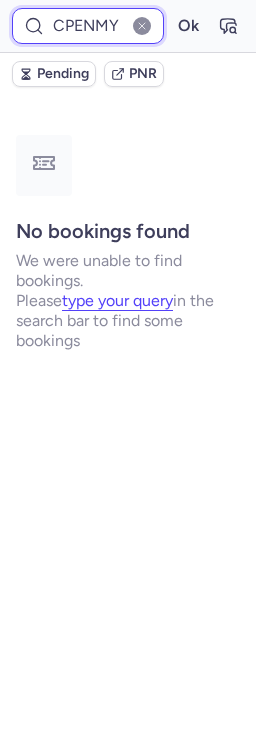 type on "CPENMY" 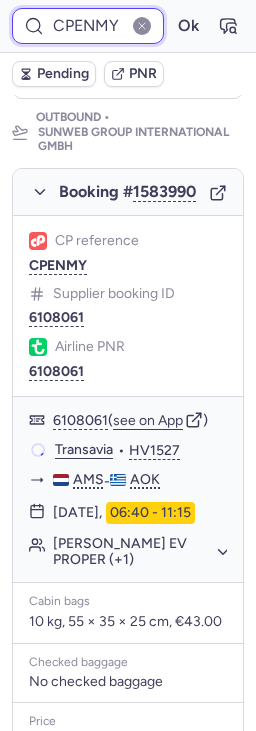 scroll, scrollTop: 461, scrollLeft: 0, axis: vertical 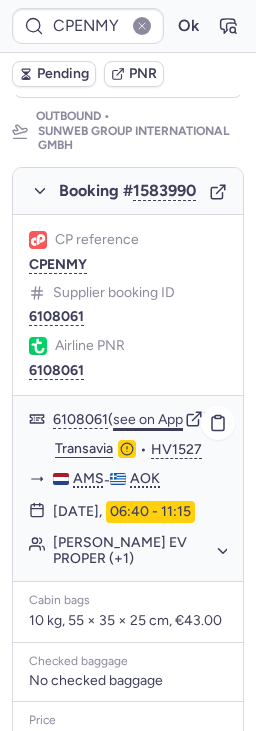 click on "see on App" 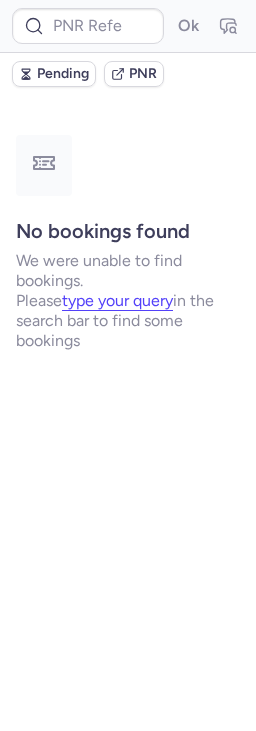 scroll, scrollTop: 0, scrollLeft: 0, axis: both 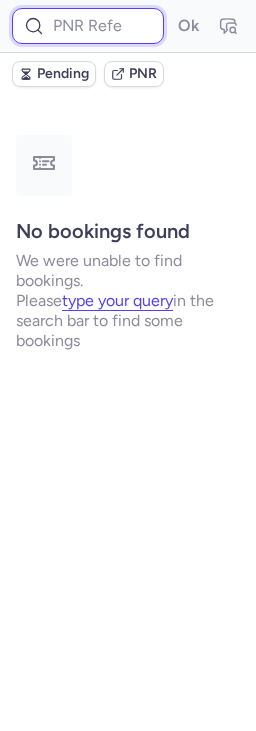 click at bounding box center (88, 26) 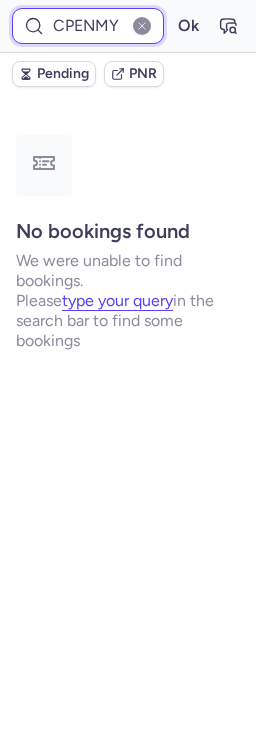 type on "CPENMY" 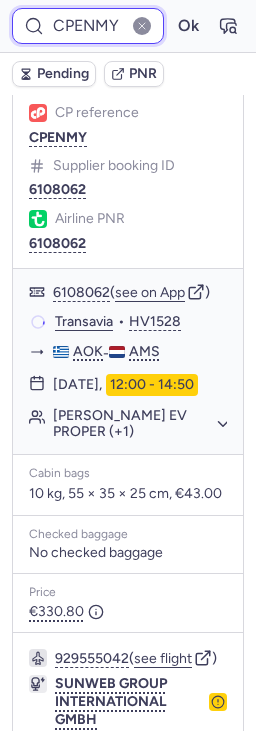 scroll, scrollTop: 1620, scrollLeft: 0, axis: vertical 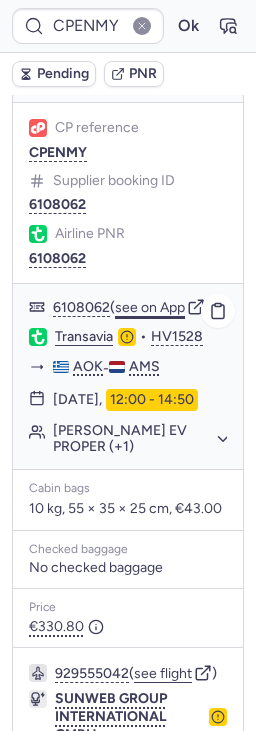 click on "see on App" 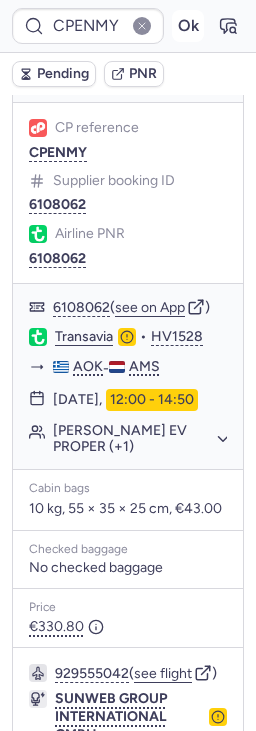 click on "Ok" at bounding box center [188, 26] 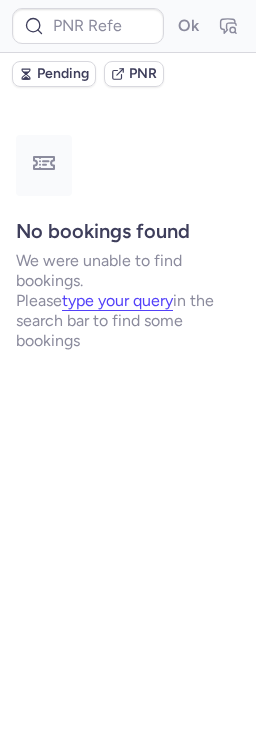 scroll, scrollTop: 0, scrollLeft: 0, axis: both 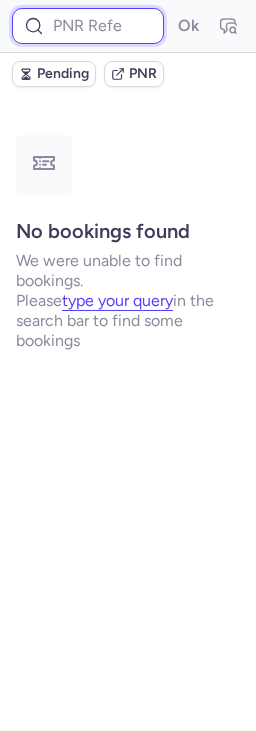 click at bounding box center (88, 26) 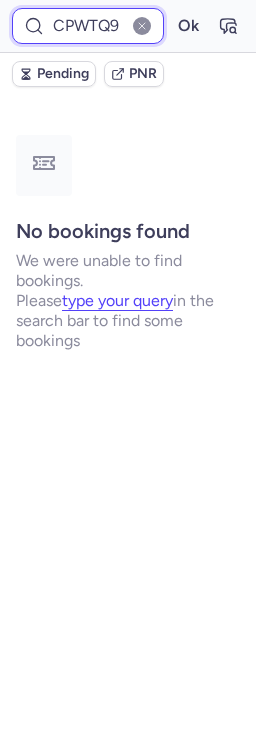 type on "CPWTQ9" 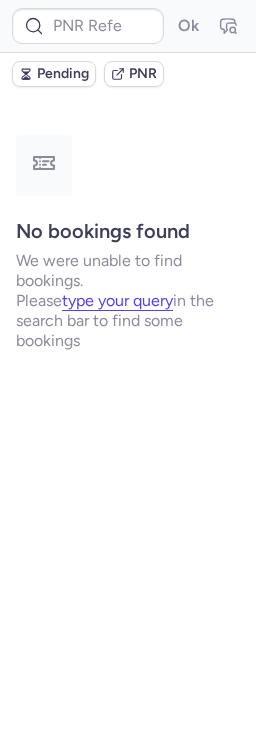 scroll, scrollTop: 0, scrollLeft: 0, axis: both 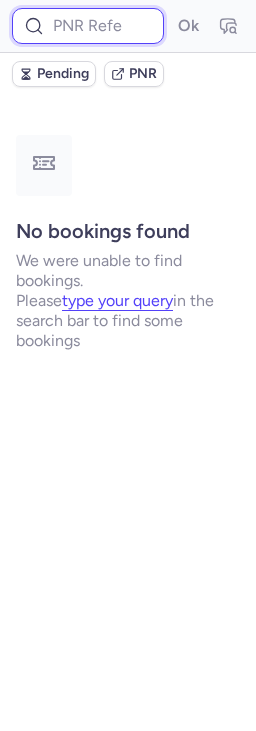 click at bounding box center [88, 26] 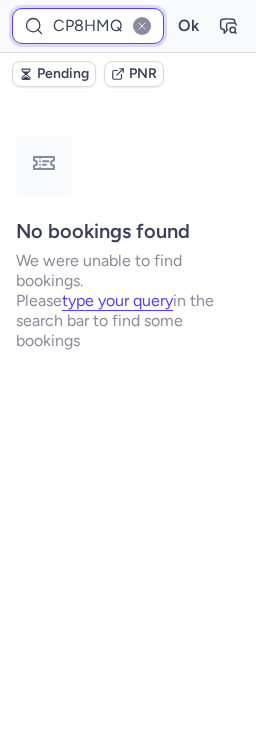 type on "CP8HMQ" 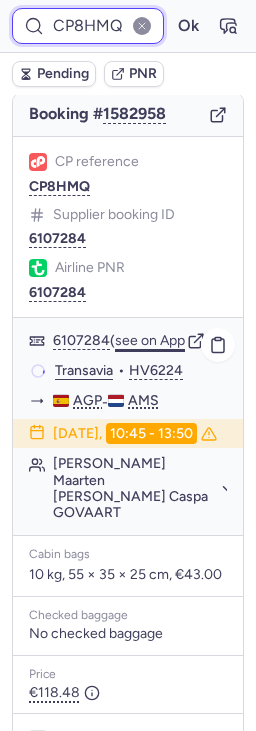 scroll, scrollTop: 263, scrollLeft: 0, axis: vertical 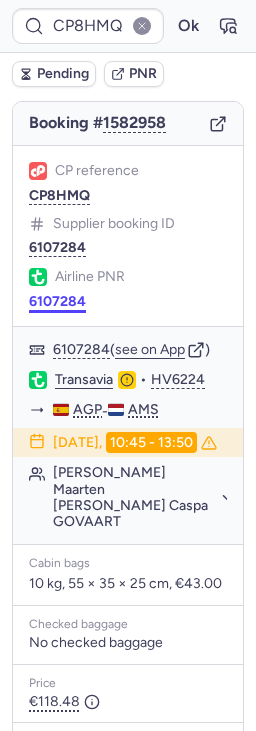 click on "6107284" at bounding box center (57, 302) 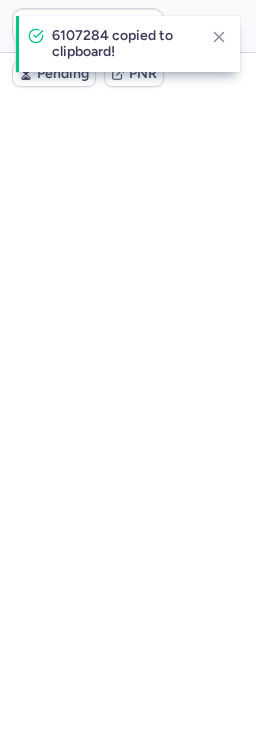 scroll, scrollTop: 0, scrollLeft: 0, axis: both 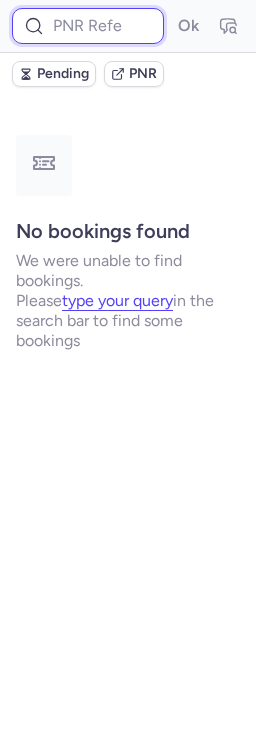 click at bounding box center (88, 26) 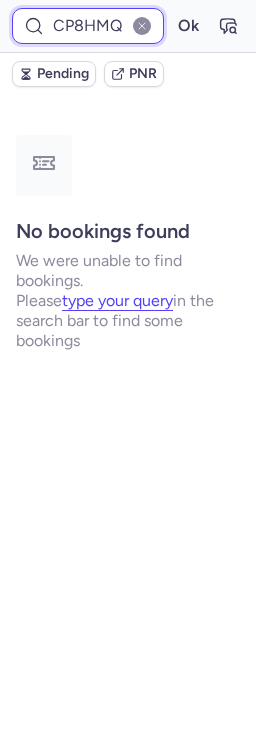 type on "CP8HMQ" 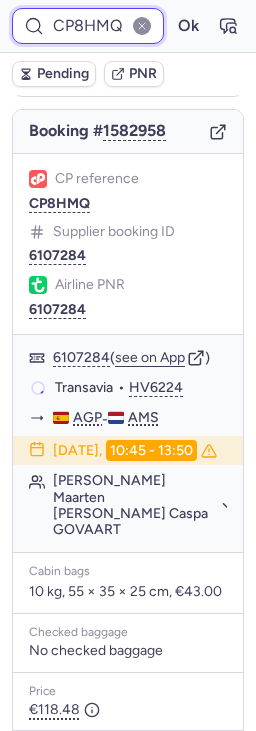 scroll, scrollTop: 258, scrollLeft: 0, axis: vertical 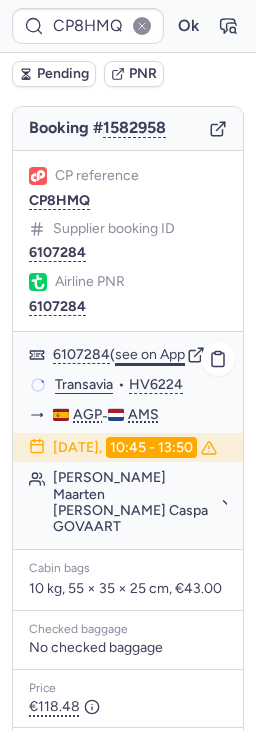 click on "see on App" 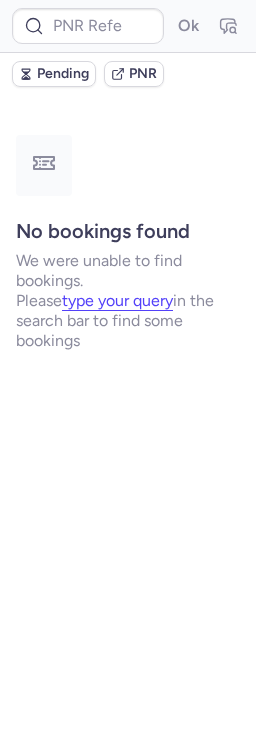 scroll, scrollTop: 0, scrollLeft: 0, axis: both 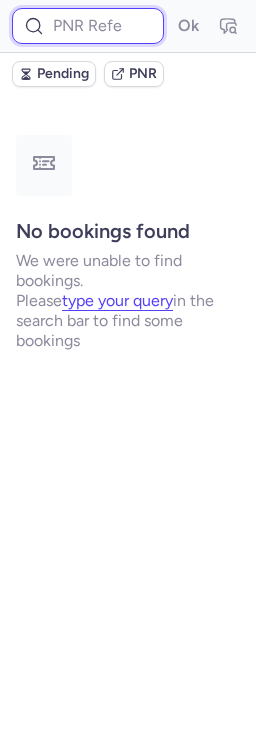 click at bounding box center [88, 26] 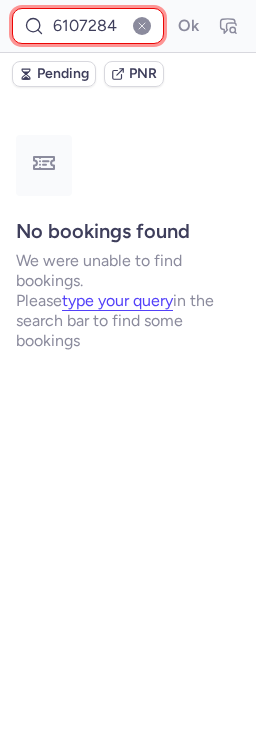 click on "6107284" at bounding box center [88, 26] 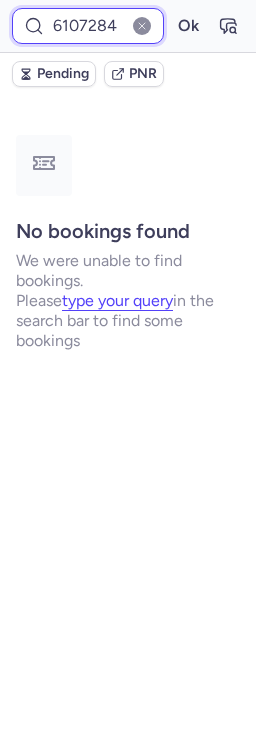 type on "6107284" 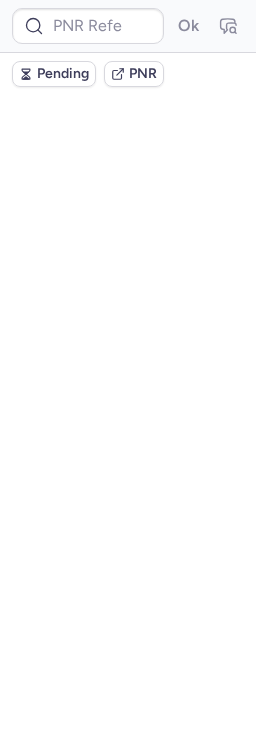 scroll, scrollTop: 0, scrollLeft: 0, axis: both 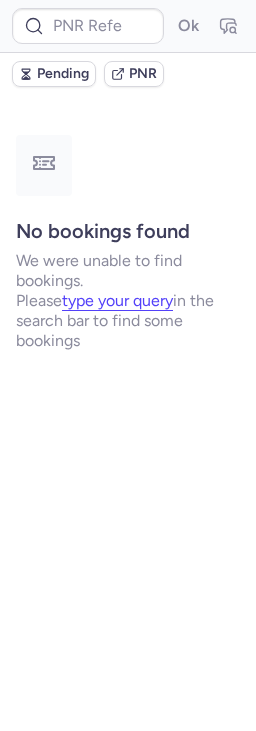 type on "CPTQJV" 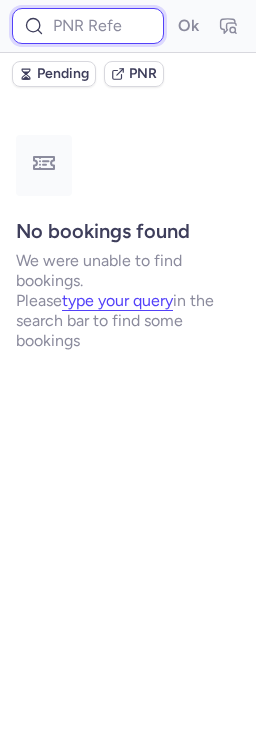 click at bounding box center [88, 26] 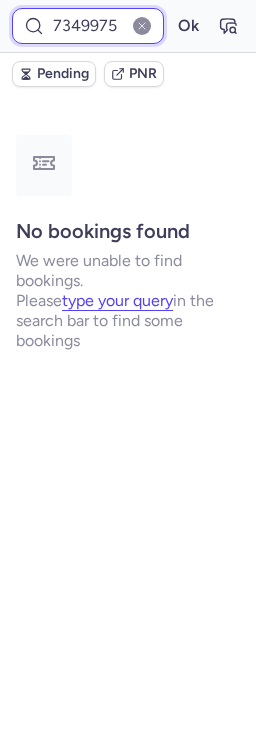 type on "7349975" 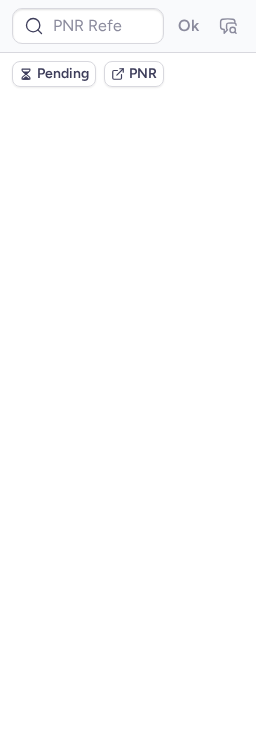 scroll, scrollTop: 0, scrollLeft: 0, axis: both 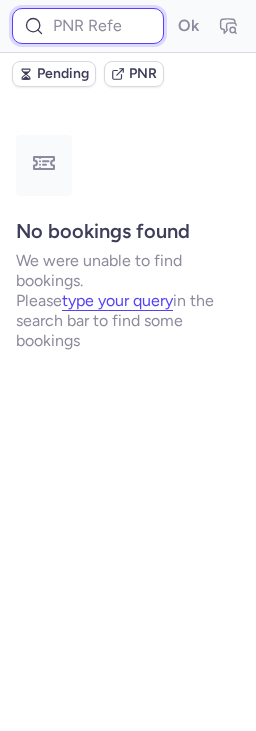 click at bounding box center (88, 26) 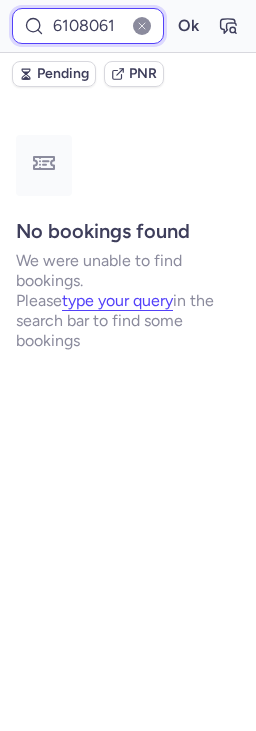type on "6108061" 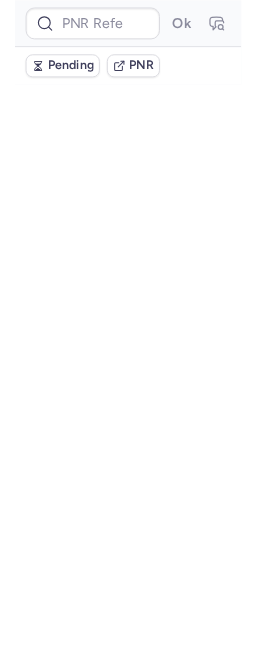 scroll, scrollTop: 0, scrollLeft: 0, axis: both 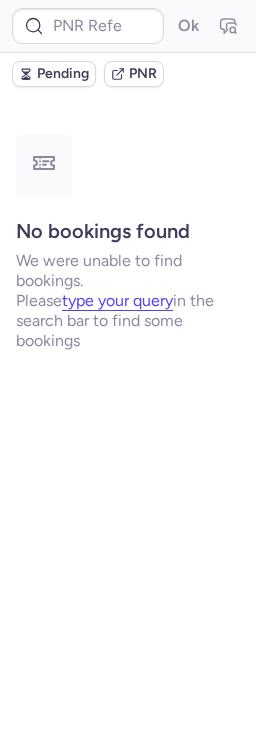 type on "CPTQJV" 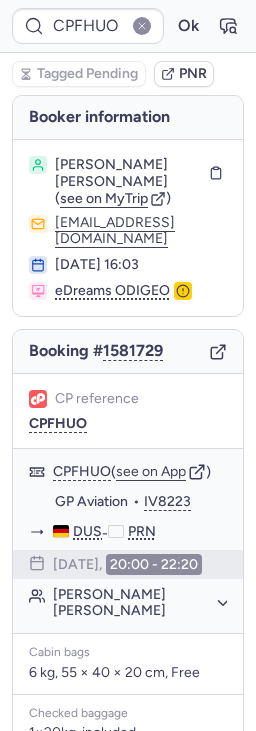 type 